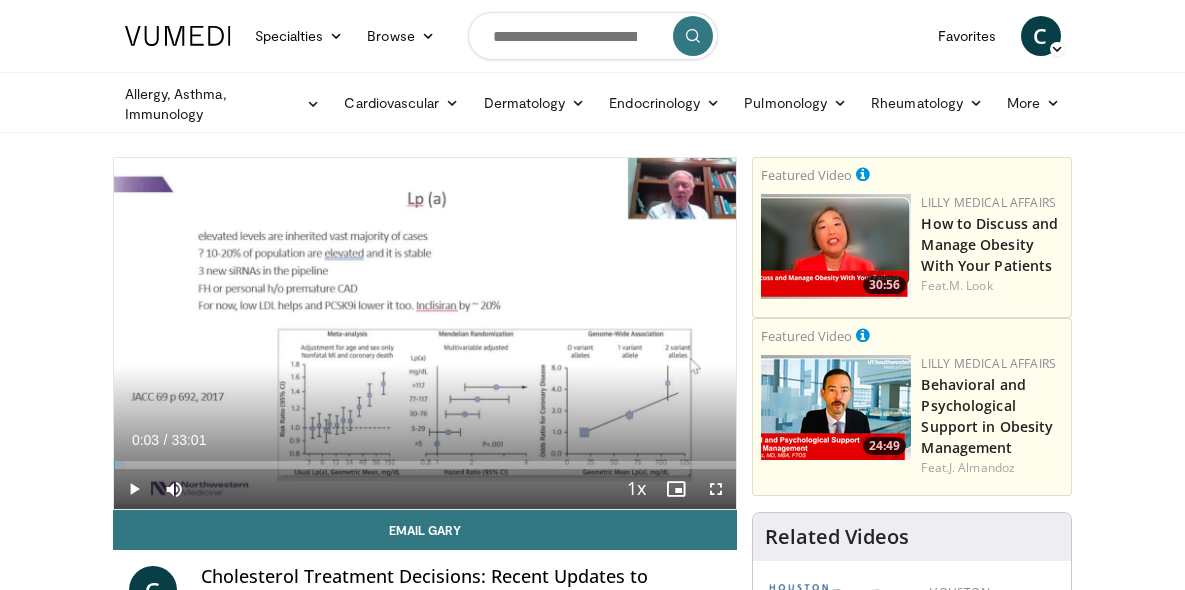 scroll, scrollTop: 0, scrollLeft: 0, axis: both 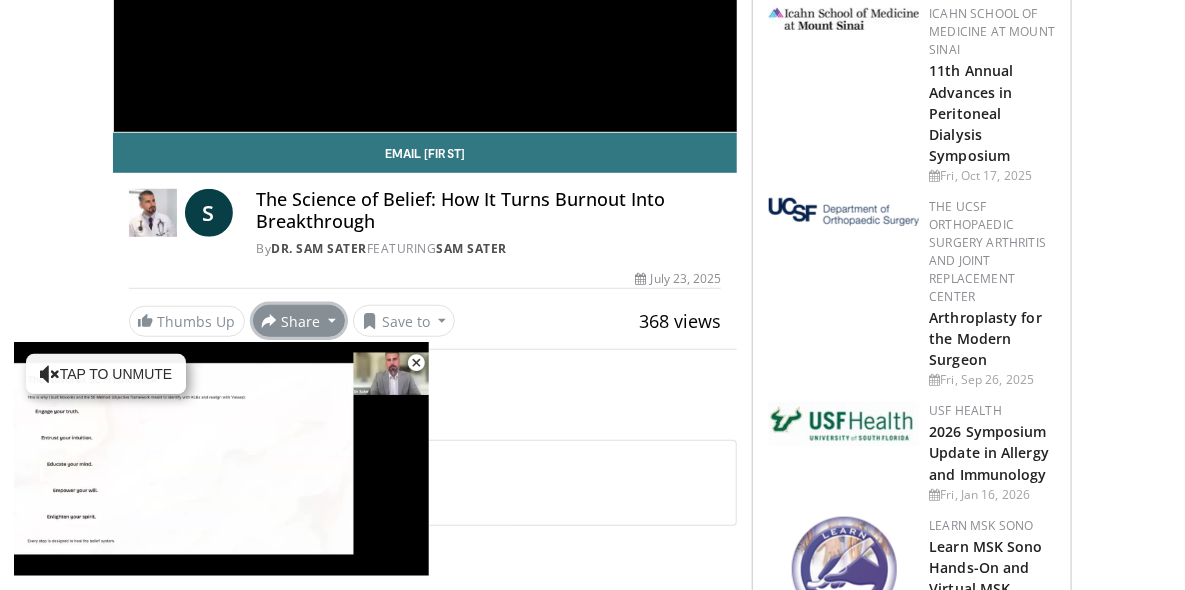 click on "Share" at bounding box center [299, 321] 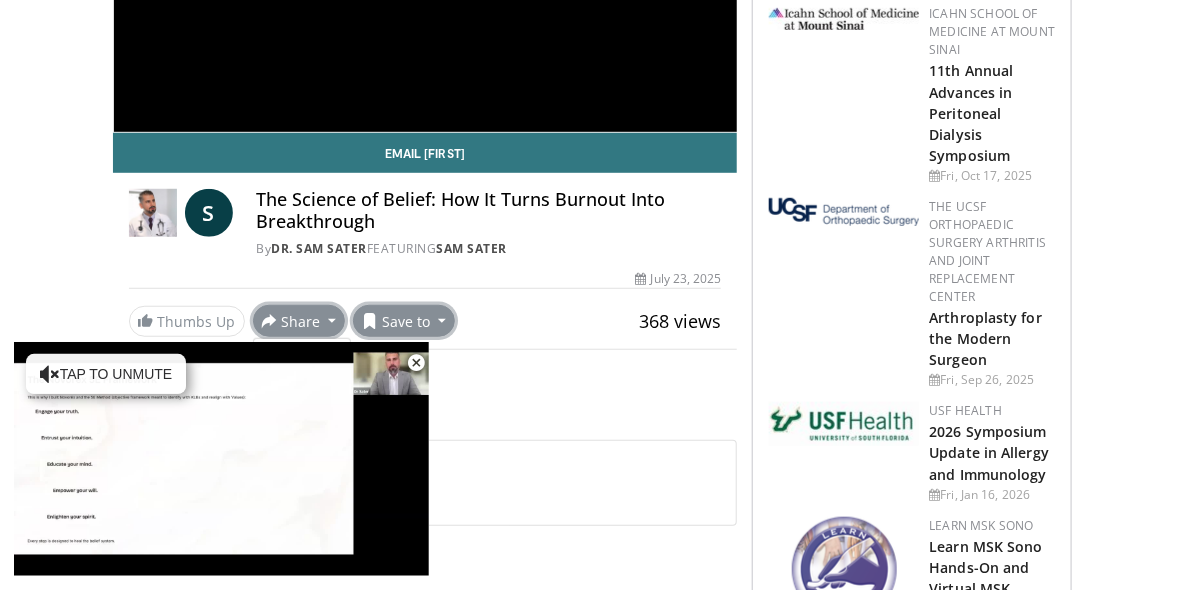 click on "Save to" at bounding box center (404, 321) 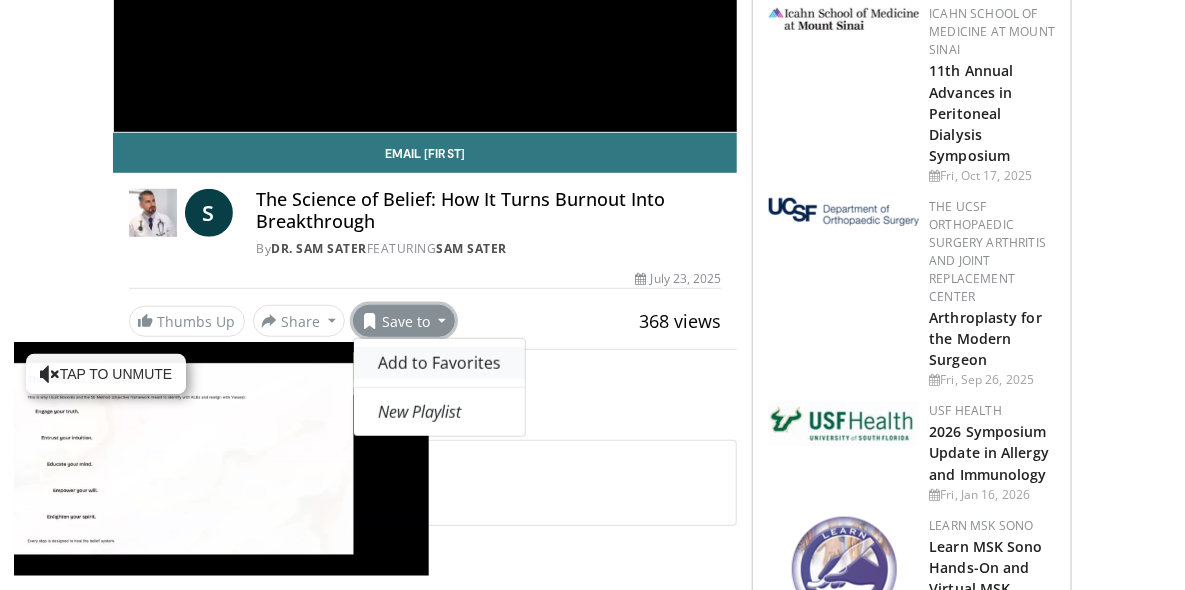 click on "Add to Favorites" at bounding box center [439, 363] 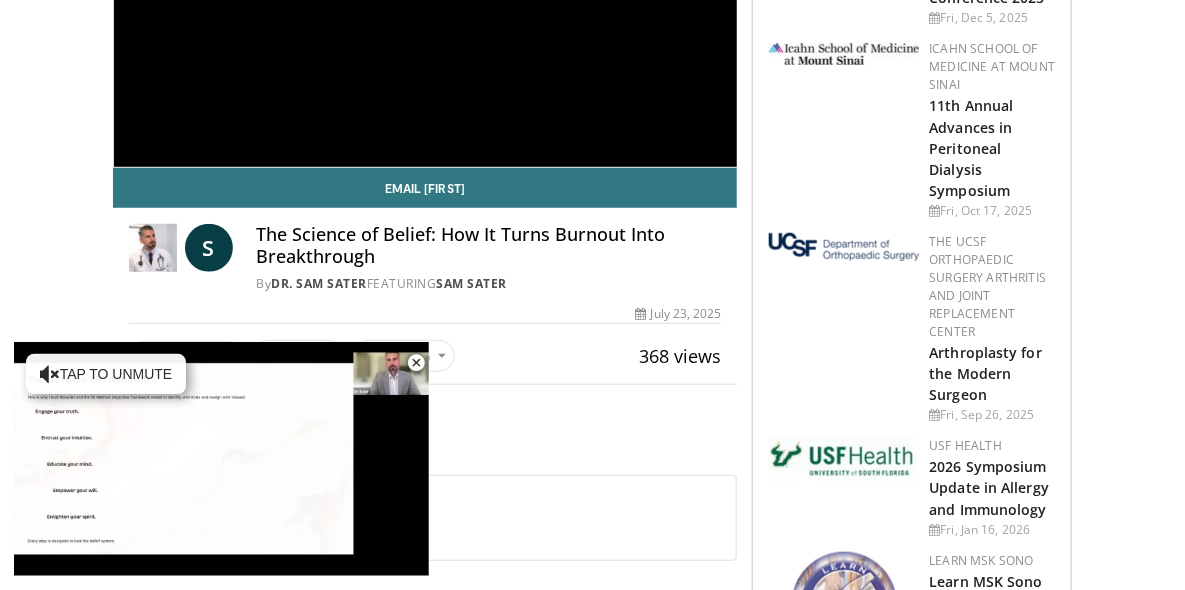 scroll, scrollTop: 401, scrollLeft: 0, axis: vertical 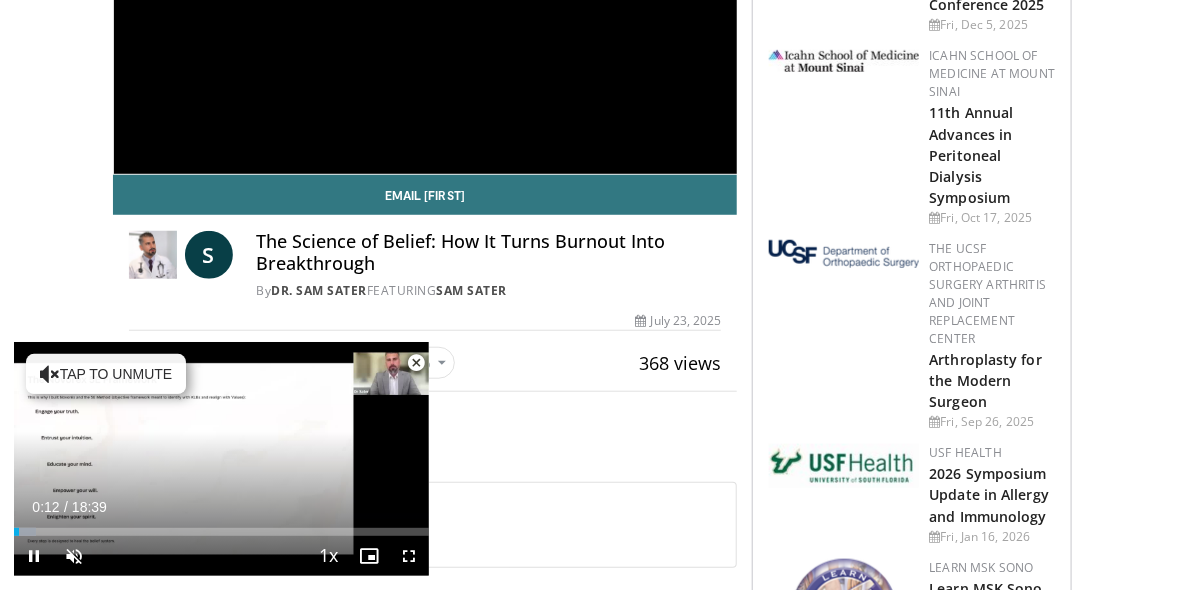 click at bounding box center [416, 363] 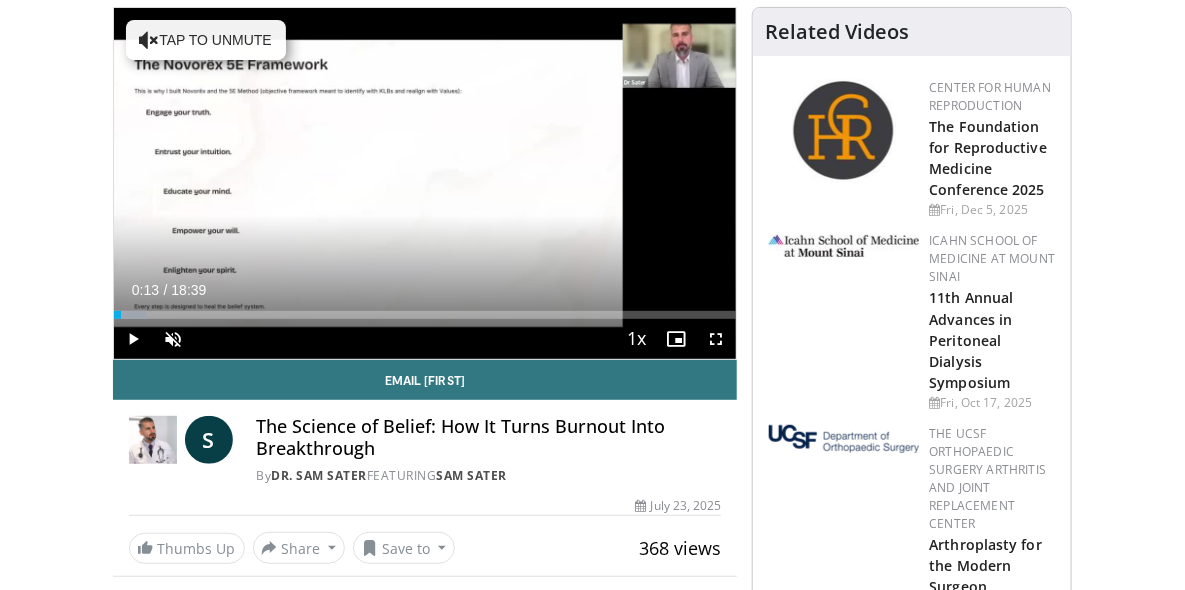 scroll, scrollTop: 218, scrollLeft: 0, axis: vertical 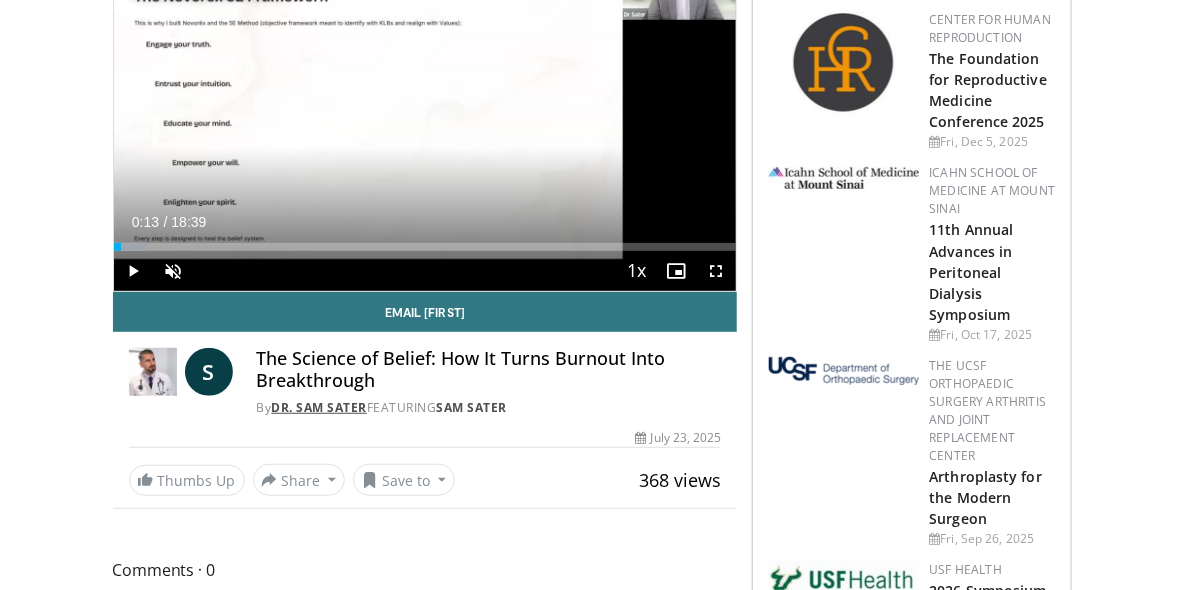 click on "Dr. Sam Sater" at bounding box center [320, 407] 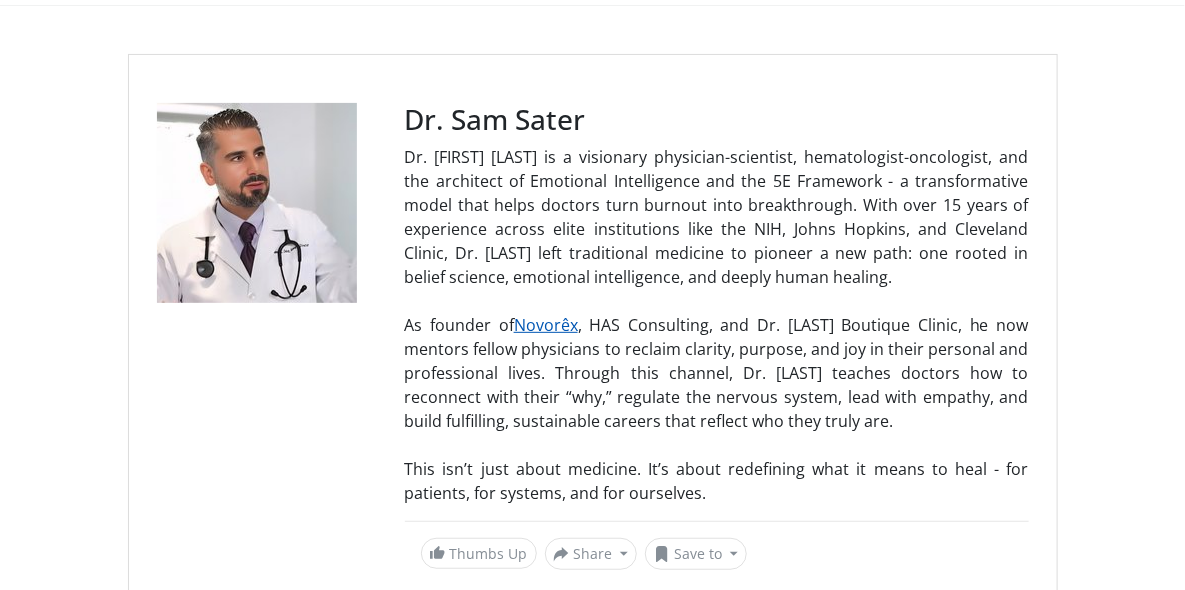scroll, scrollTop: 114, scrollLeft: 0, axis: vertical 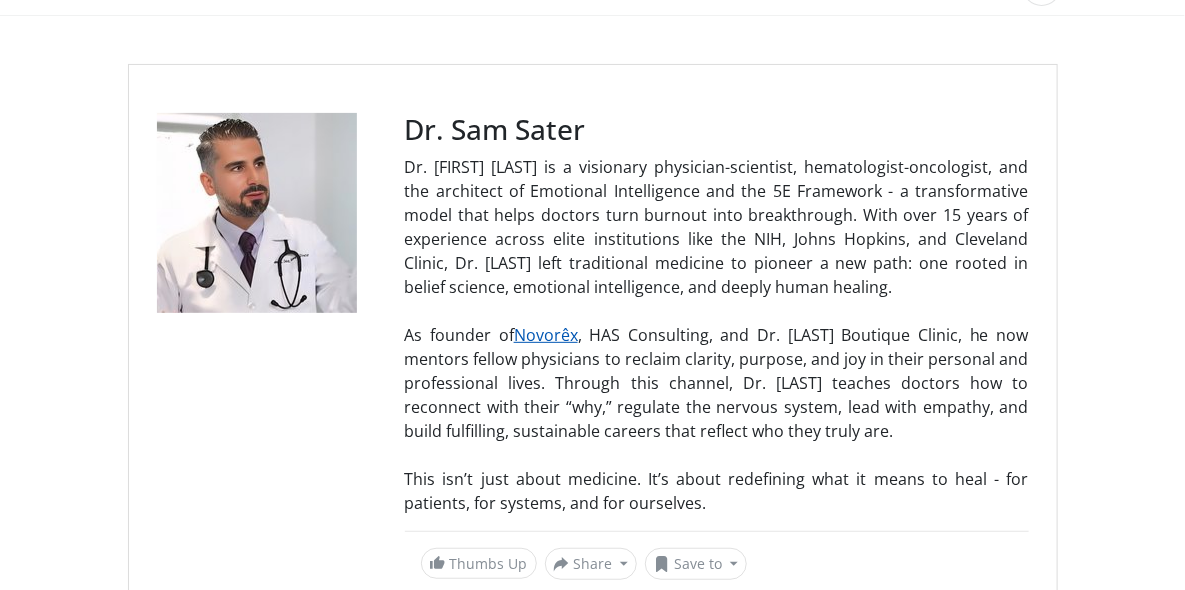 click on "Novorêx" at bounding box center (546, 335) 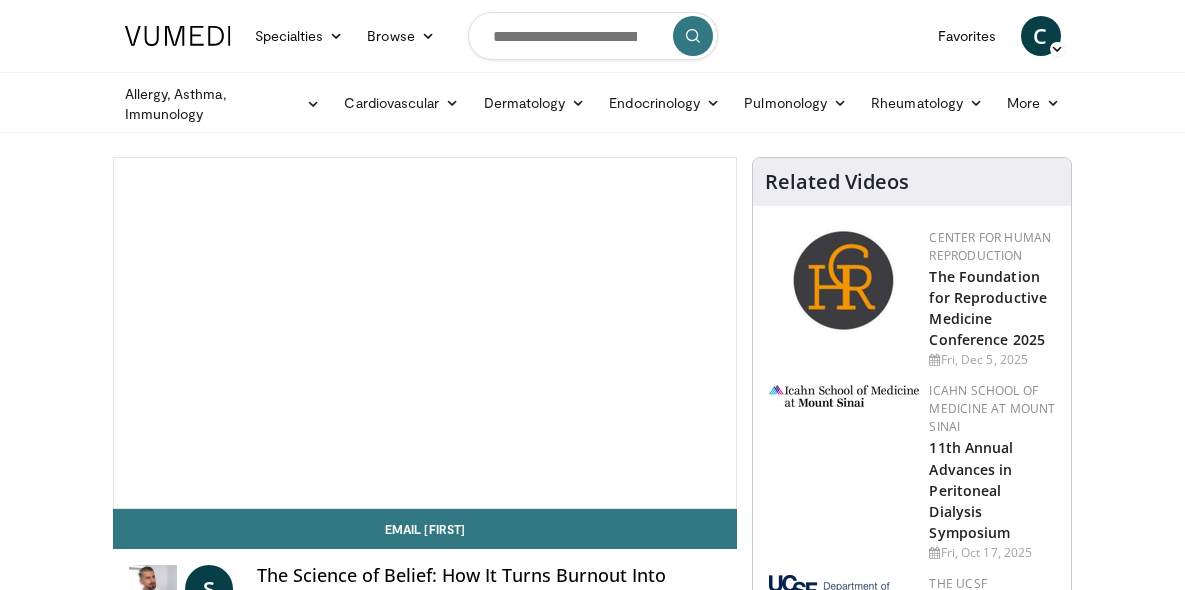 scroll, scrollTop: 0, scrollLeft: 0, axis: both 